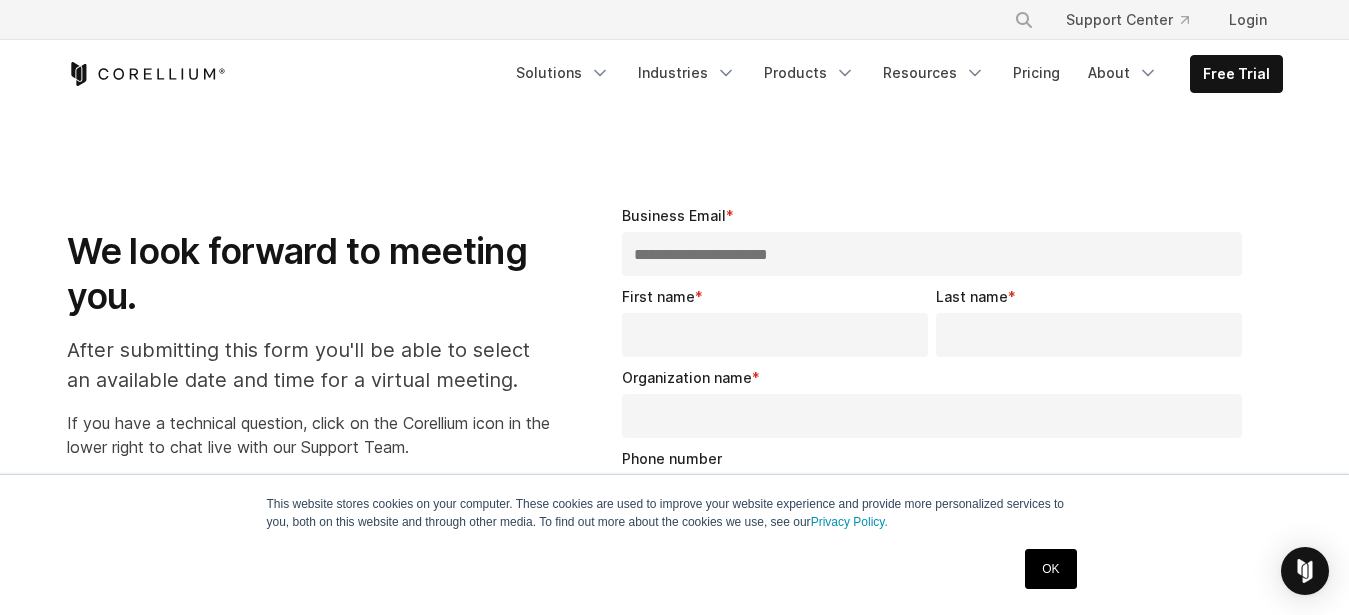 select on "**" 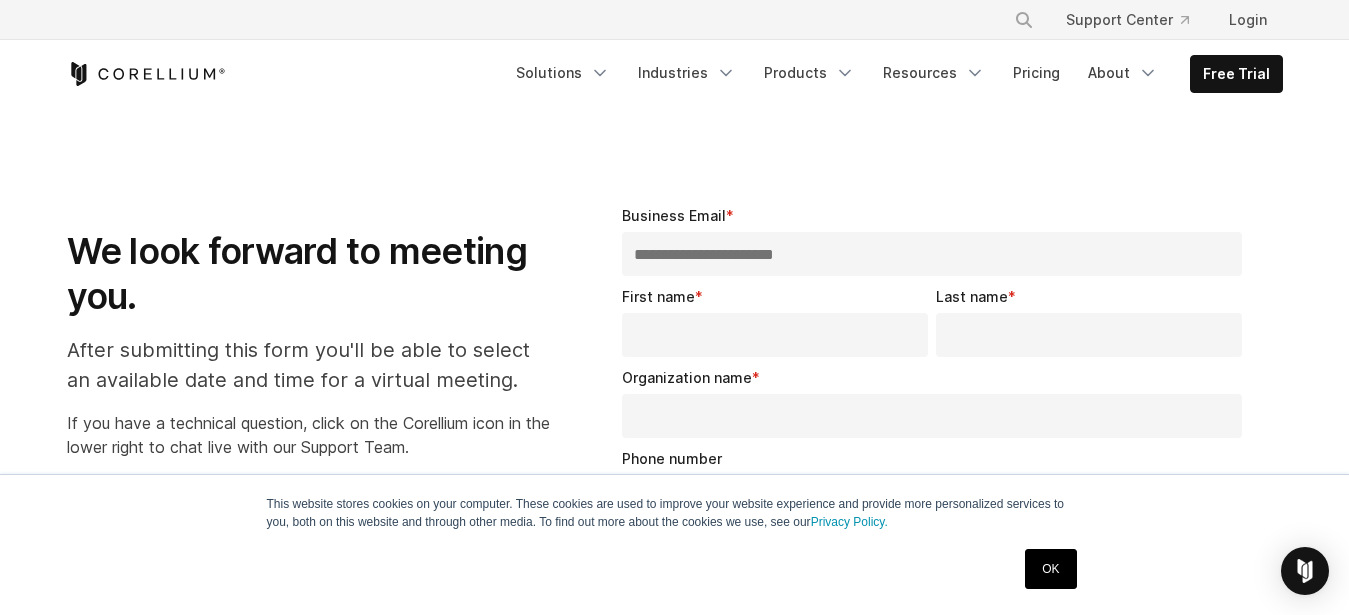 scroll, scrollTop: 0, scrollLeft: 0, axis: both 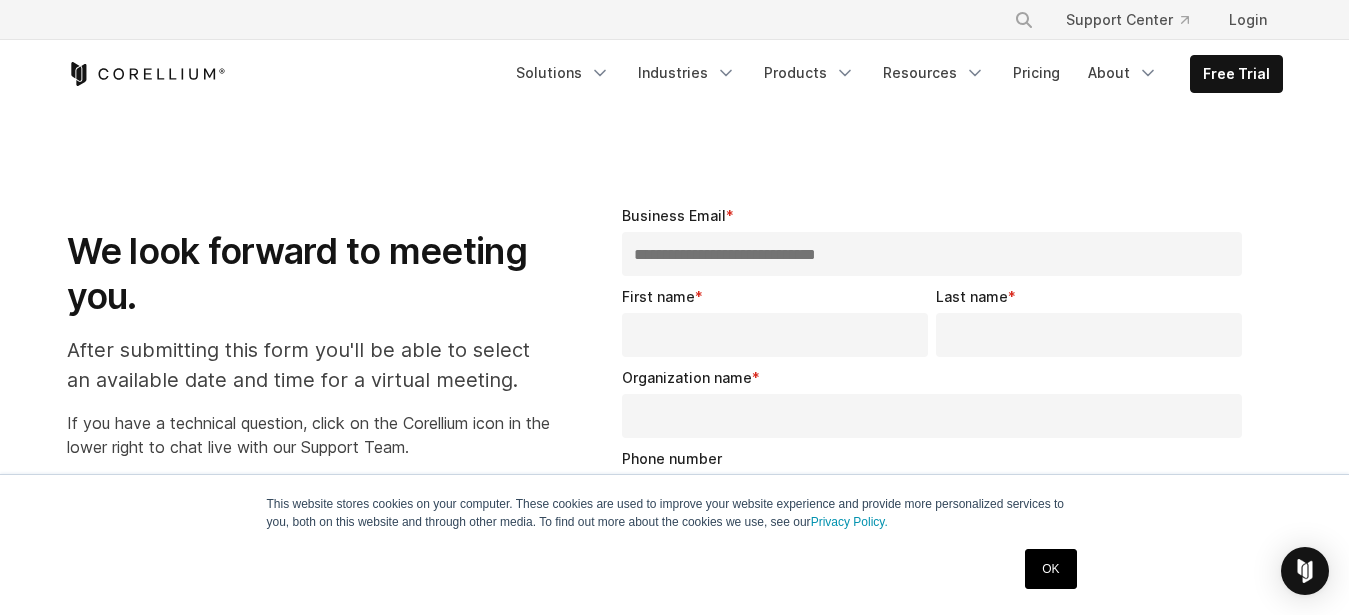type on "**********" 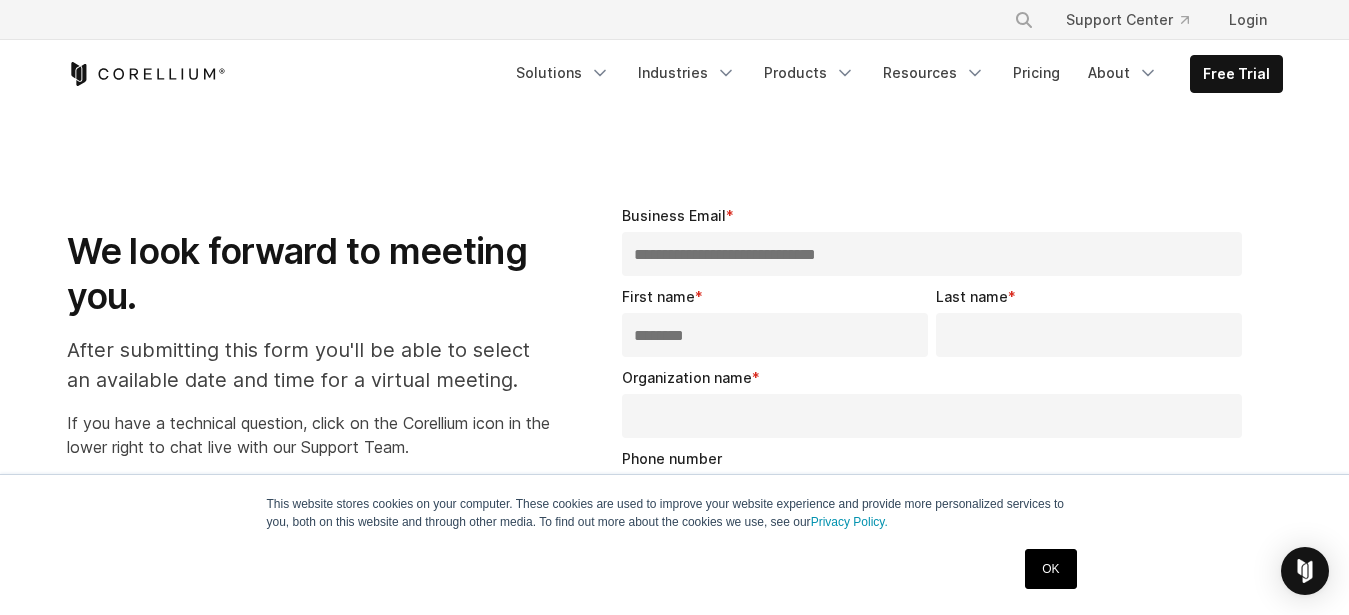 type on "********" 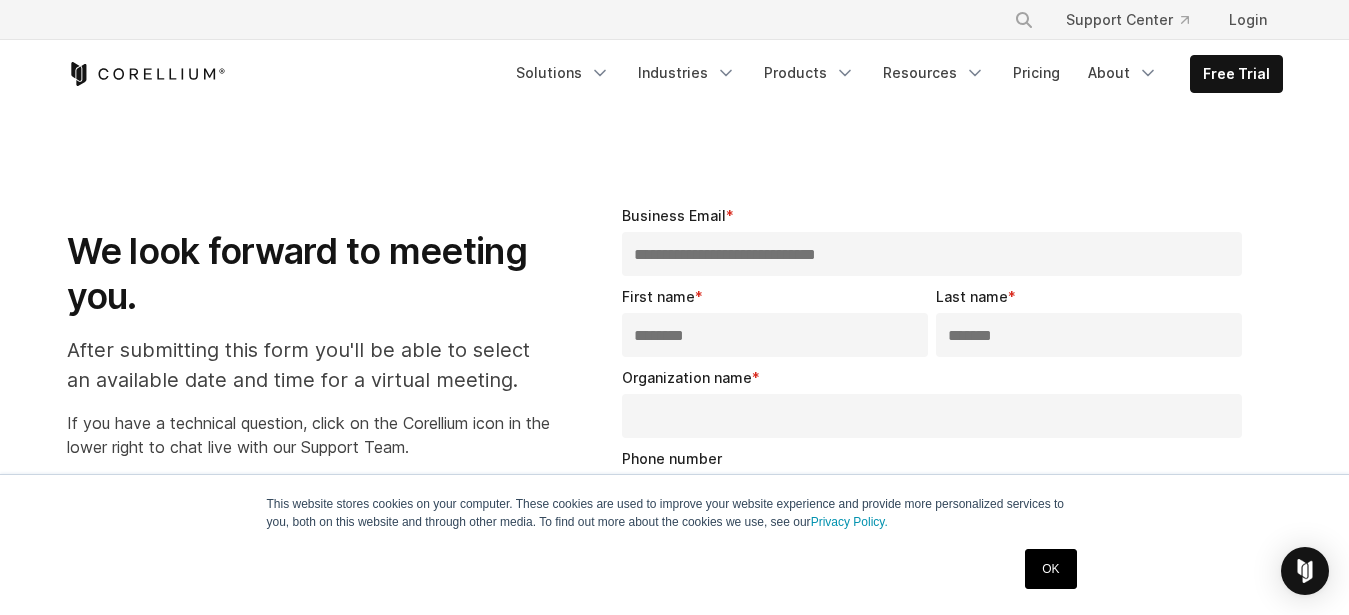 type on "*******" 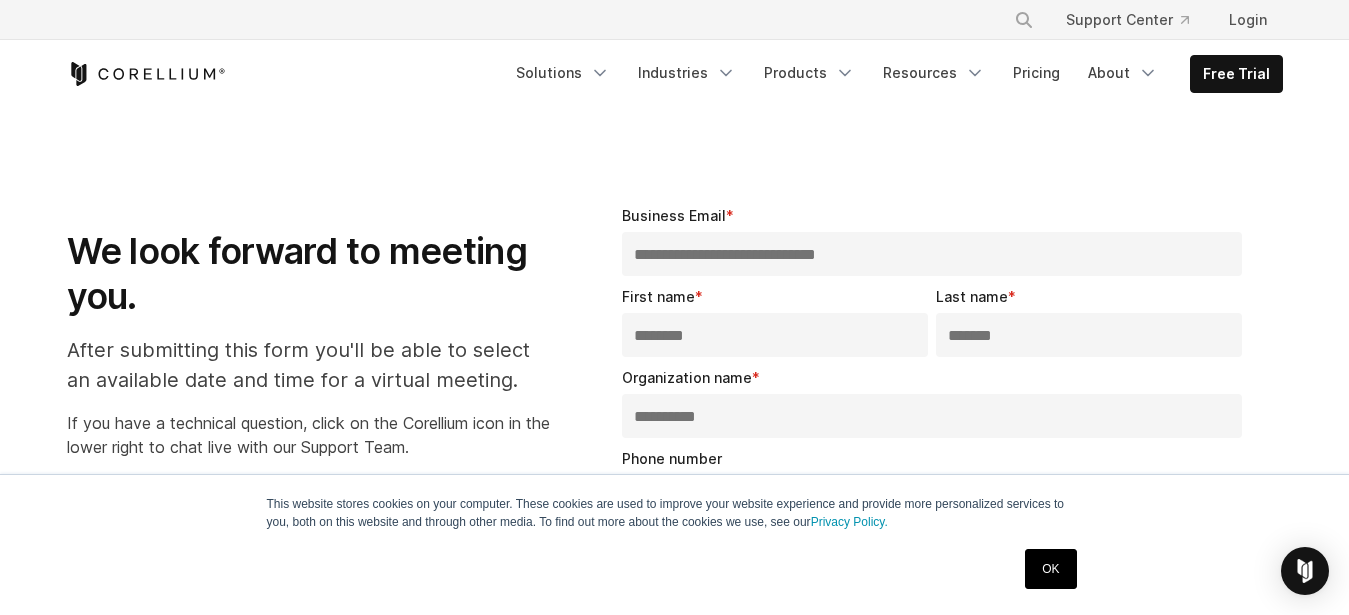 type on "**********" 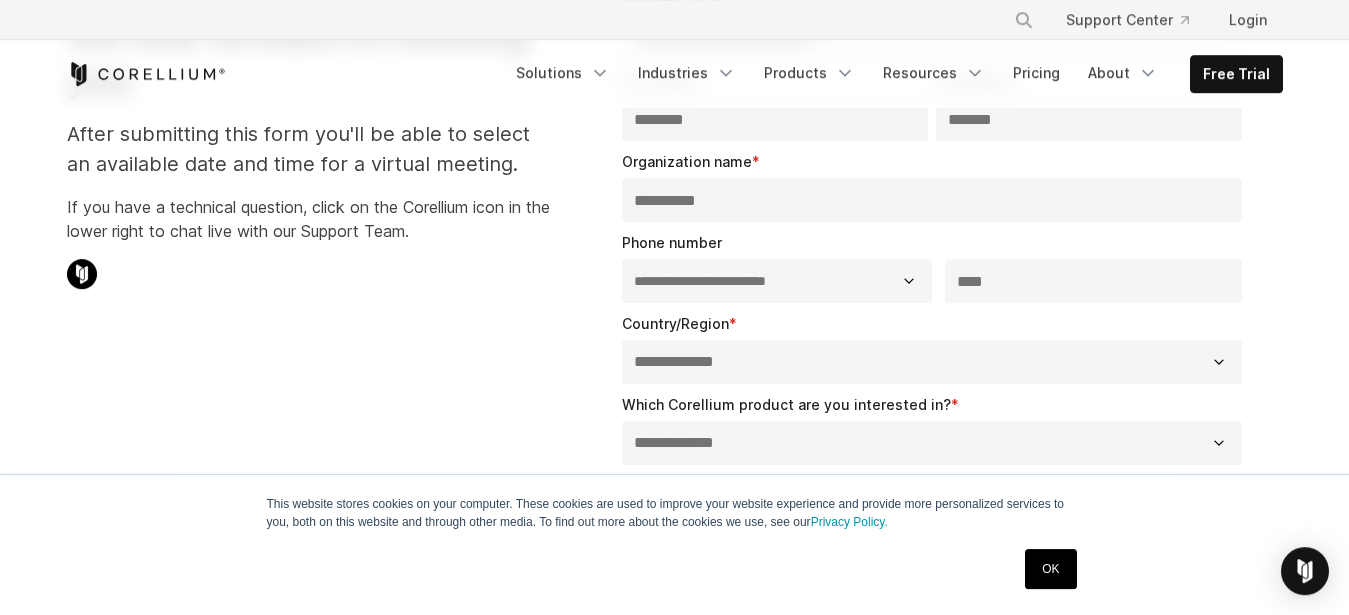 scroll, scrollTop: 217, scrollLeft: 0, axis: vertical 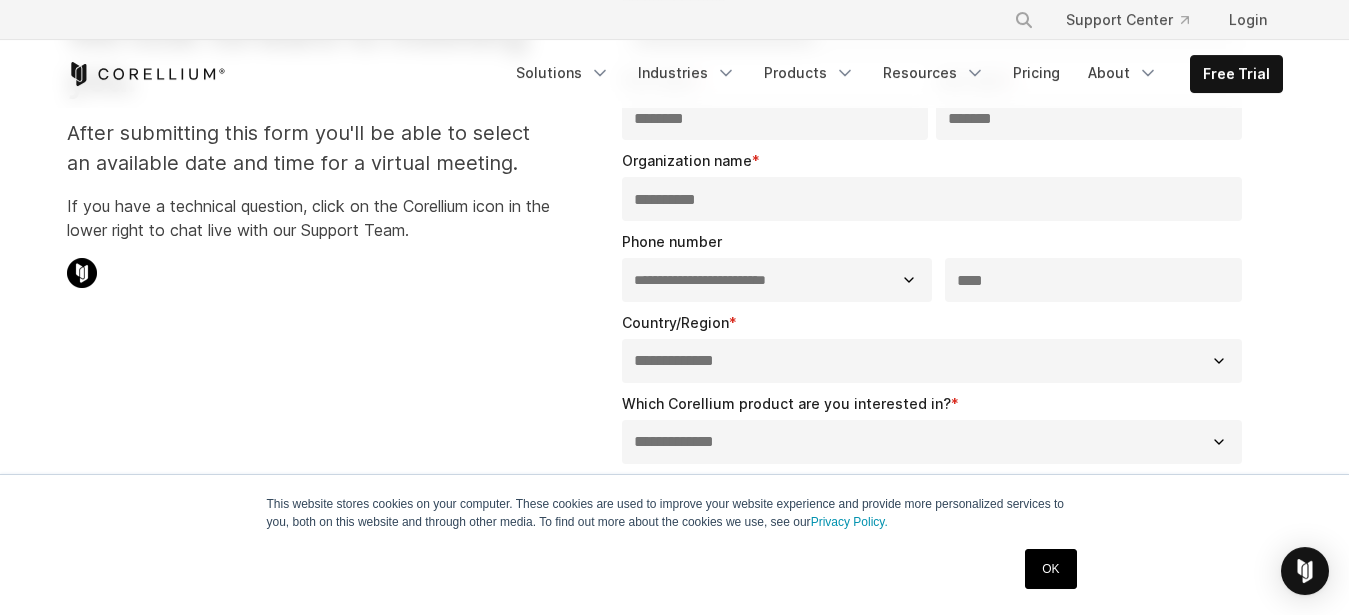 click on "***" at bounding box center [1094, 280] 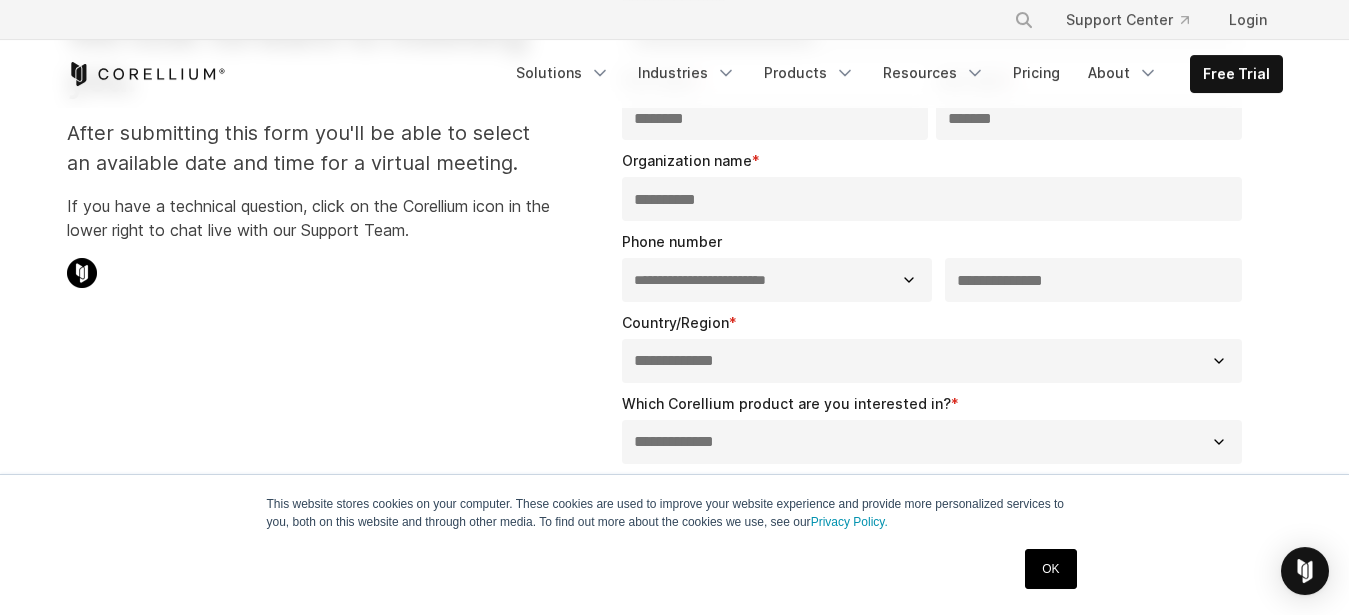 type on "**********" 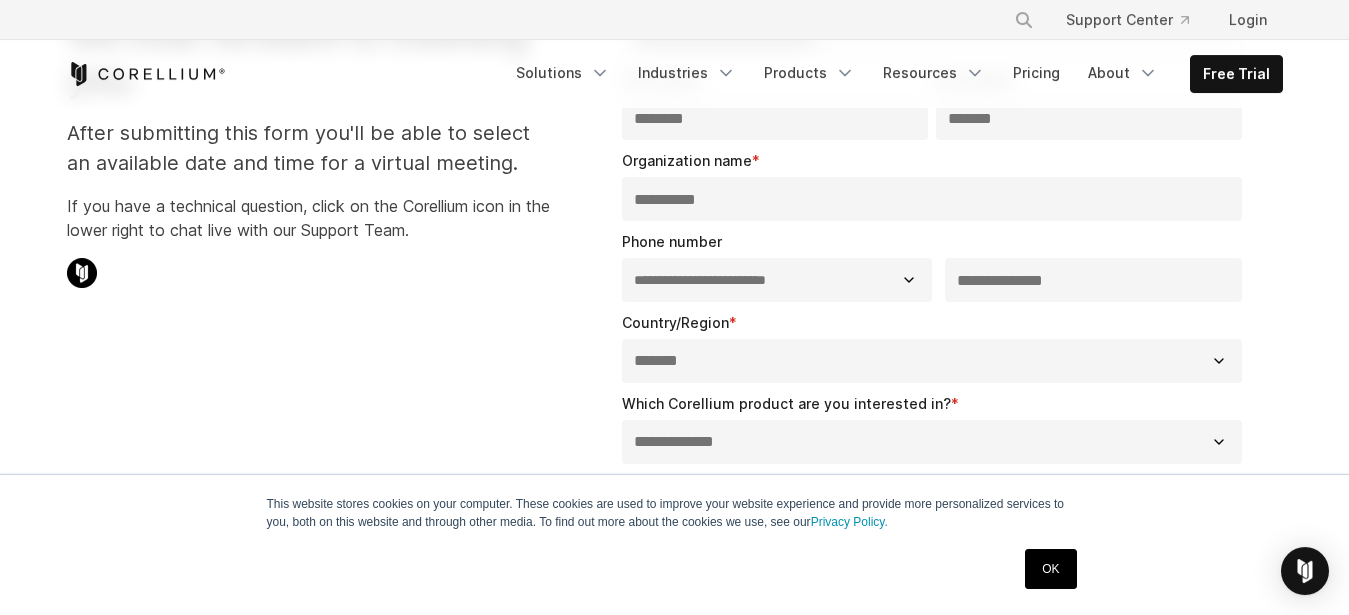 select on "*****" 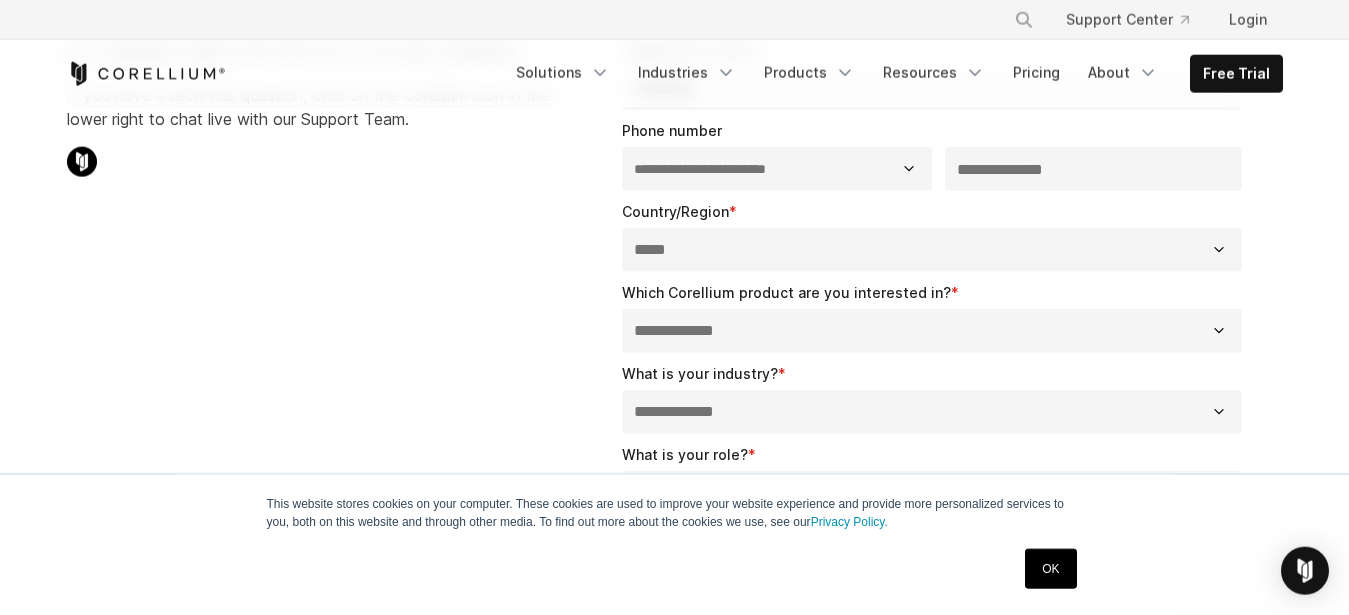 scroll, scrollTop: 334, scrollLeft: 0, axis: vertical 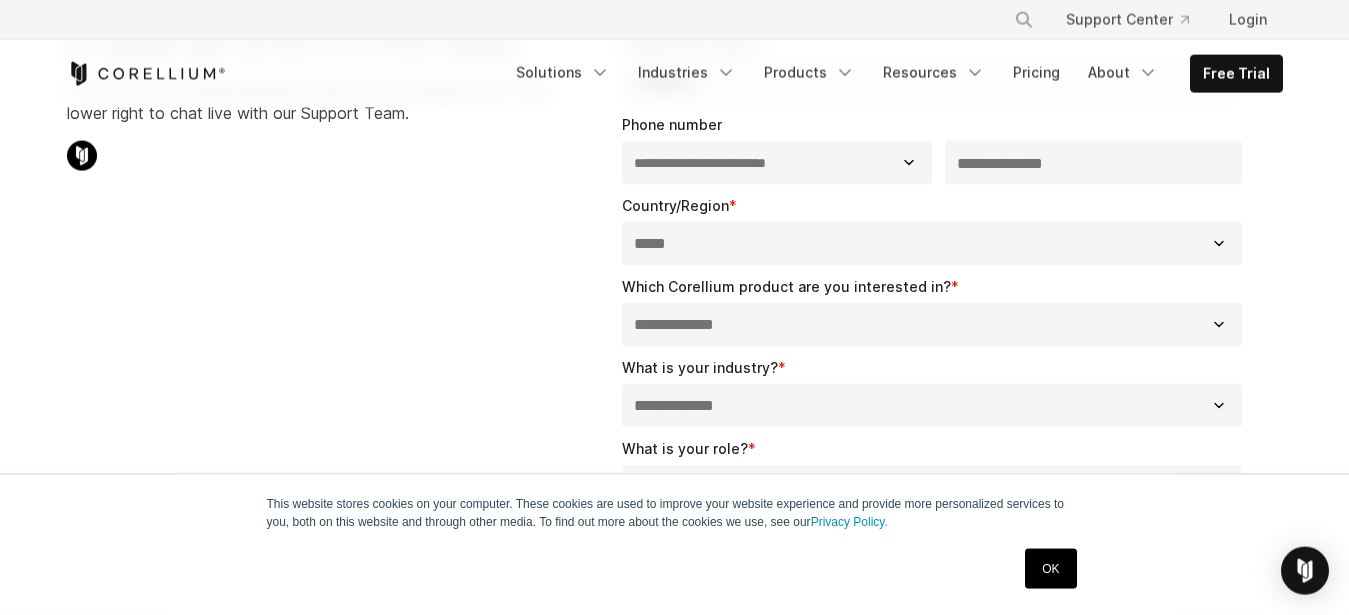 click on "**********" at bounding box center [932, 325] 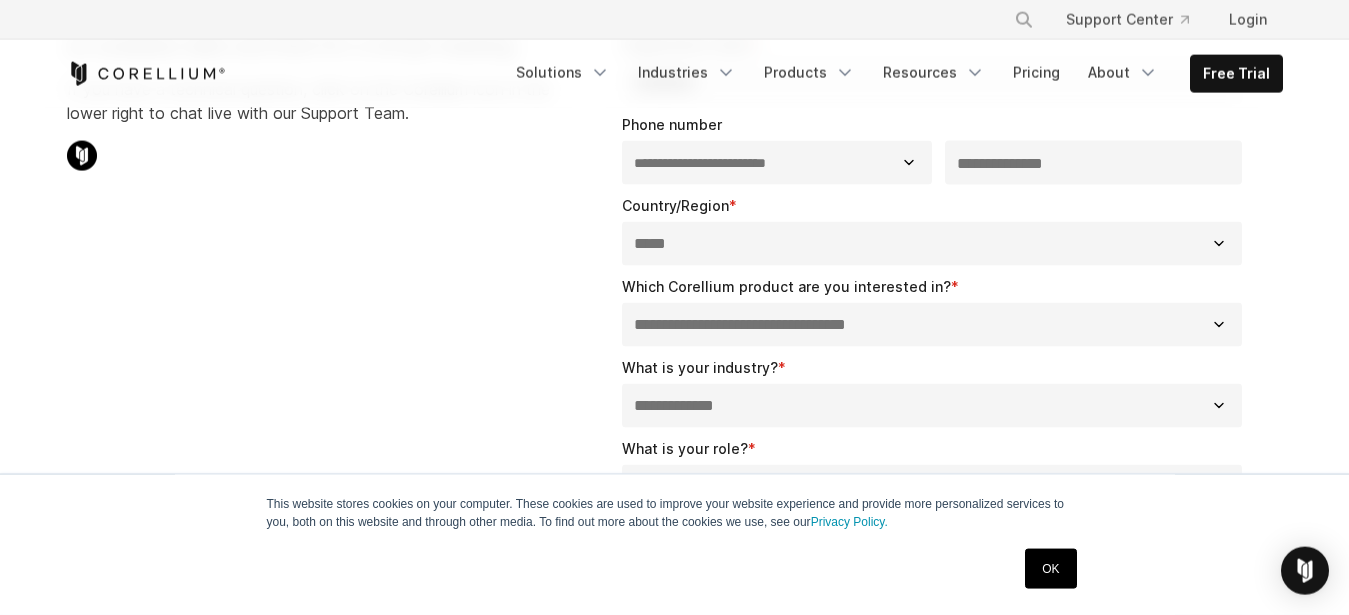 click on "**********" at bounding box center (0, 0) 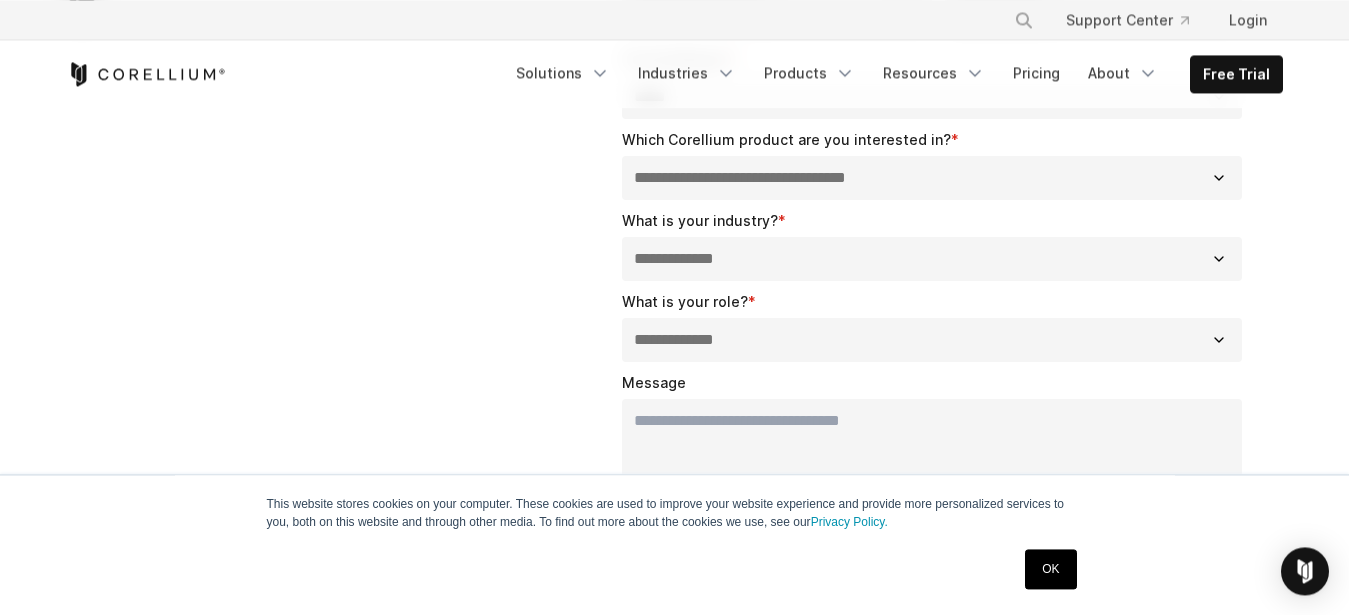 scroll, scrollTop: 482, scrollLeft: 0, axis: vertical 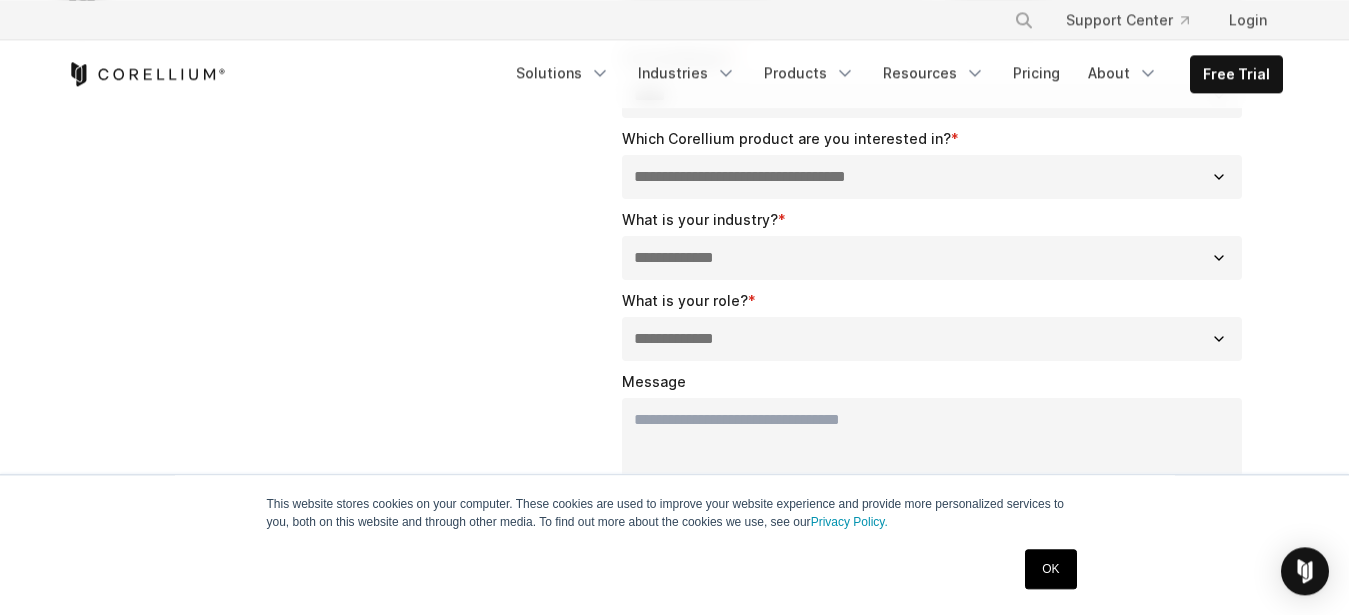 click on "**********" at bounding box center [936, 249] 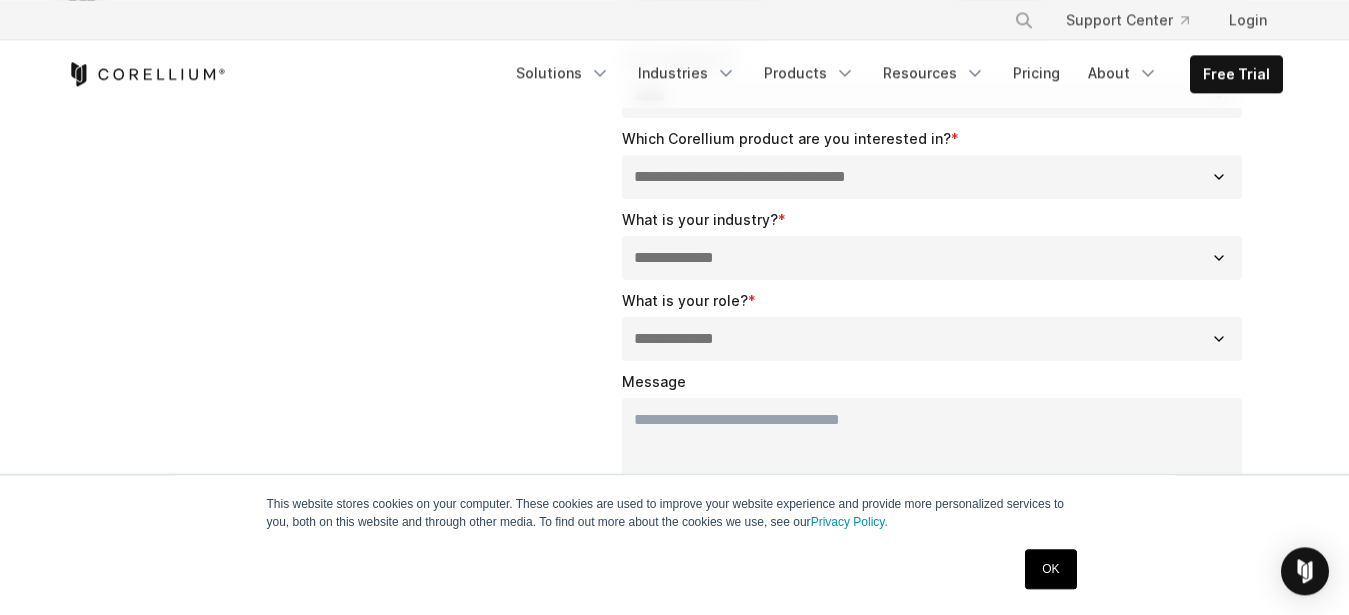 select on "**********" 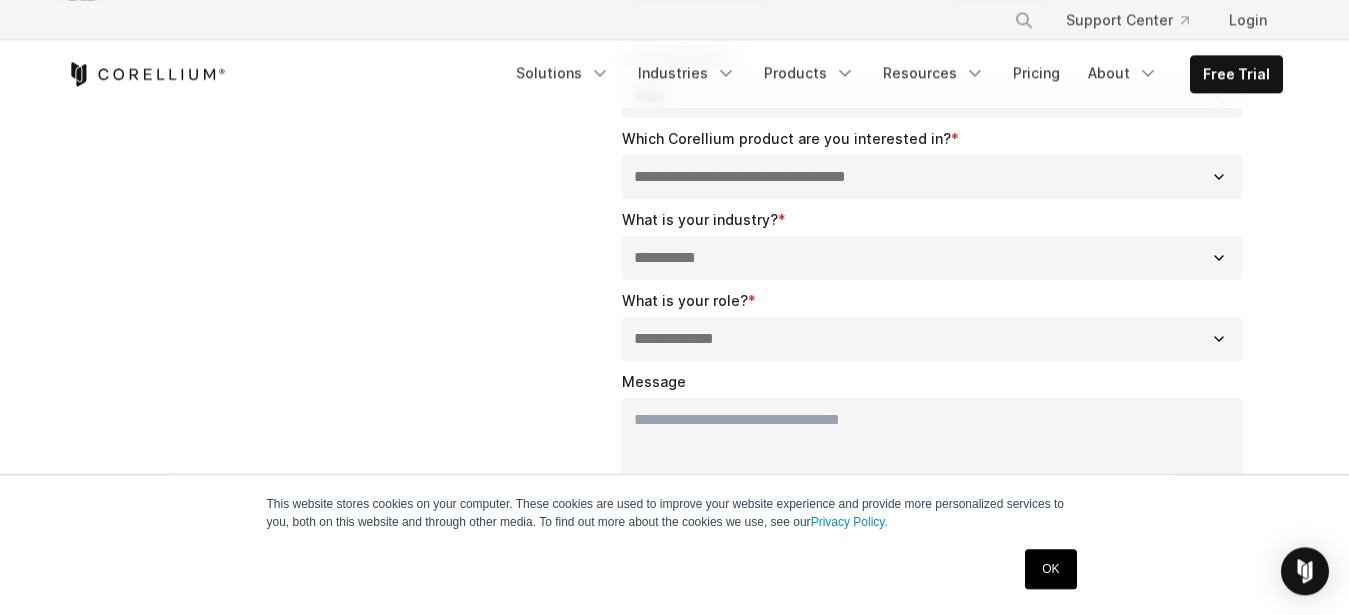 click on "**********" at bounding box center [0, 0] 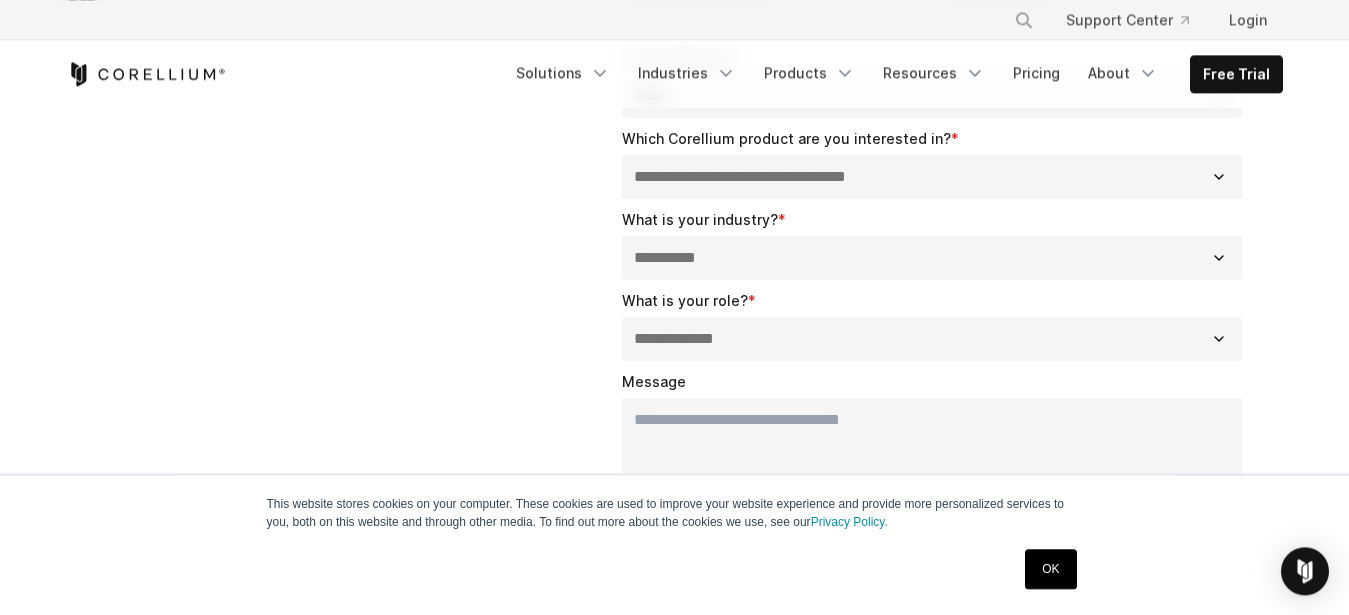 select on "*******" 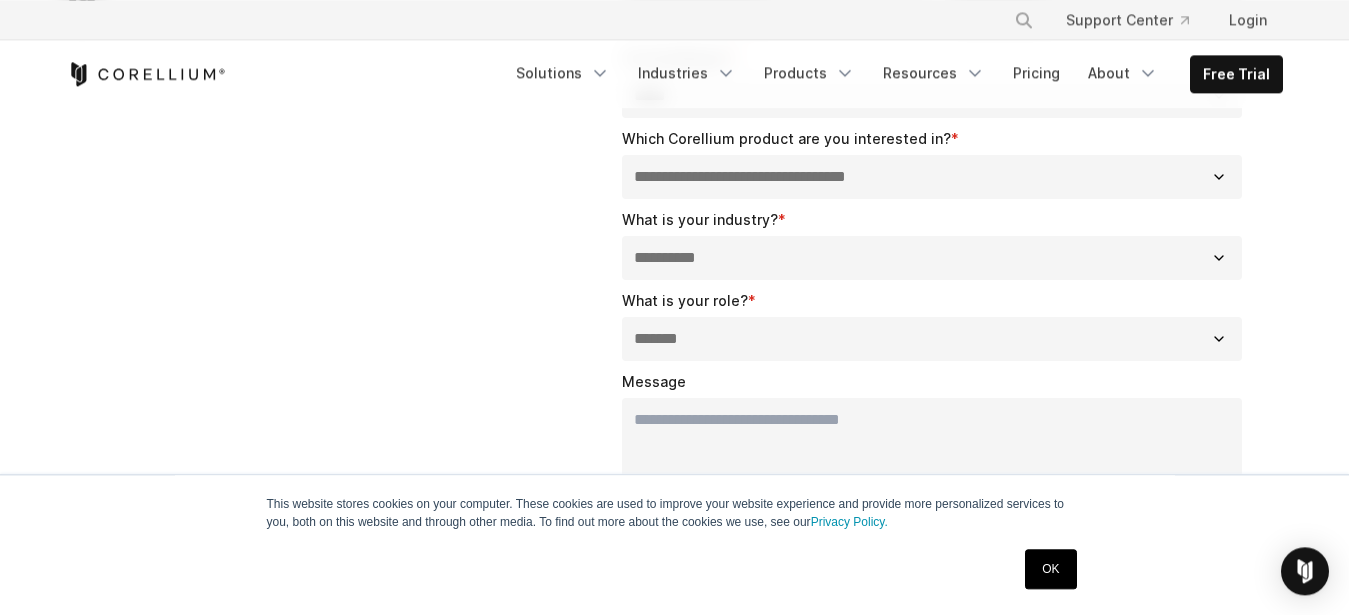 click on "*******" at bounding box center [0, 0] 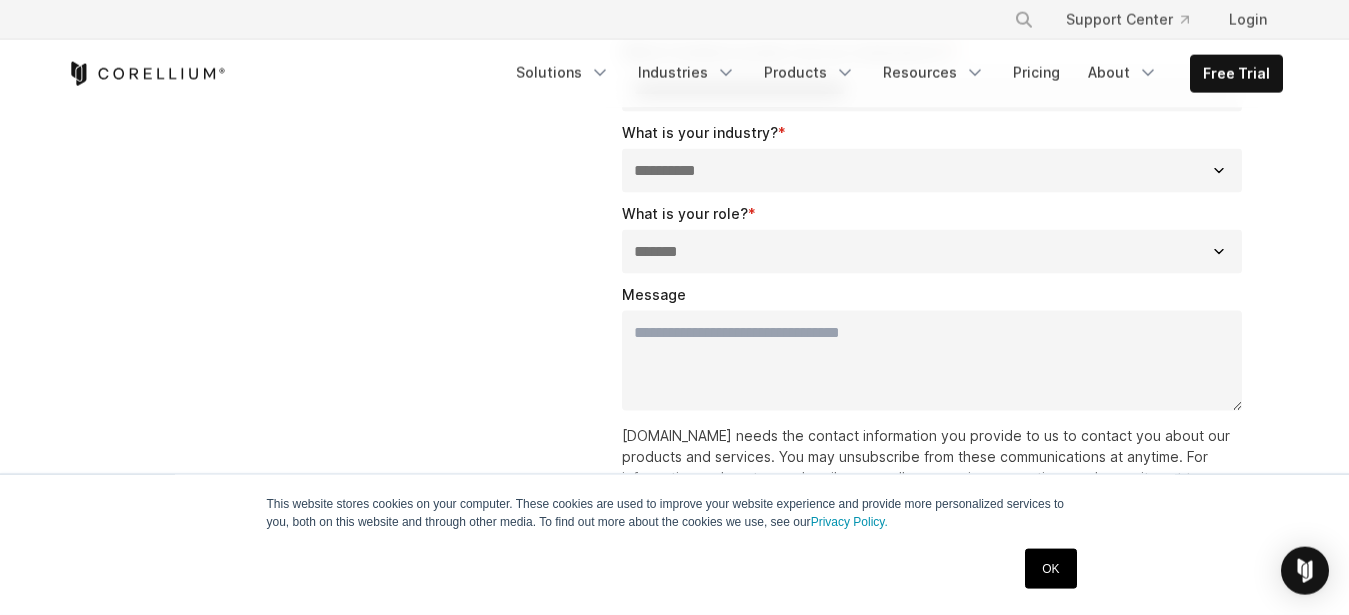 scroll, scrollTop: 571, scrollLeft: 0, axis: vertical 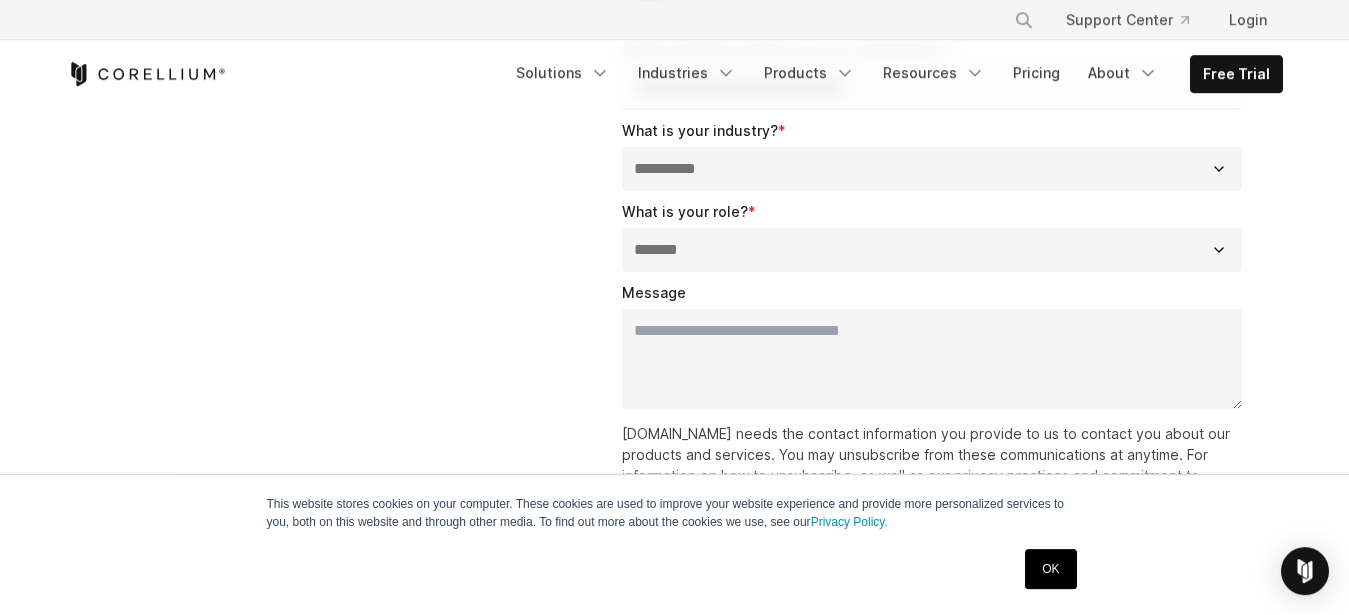 click on "Message" at bounding box center [932, 359] 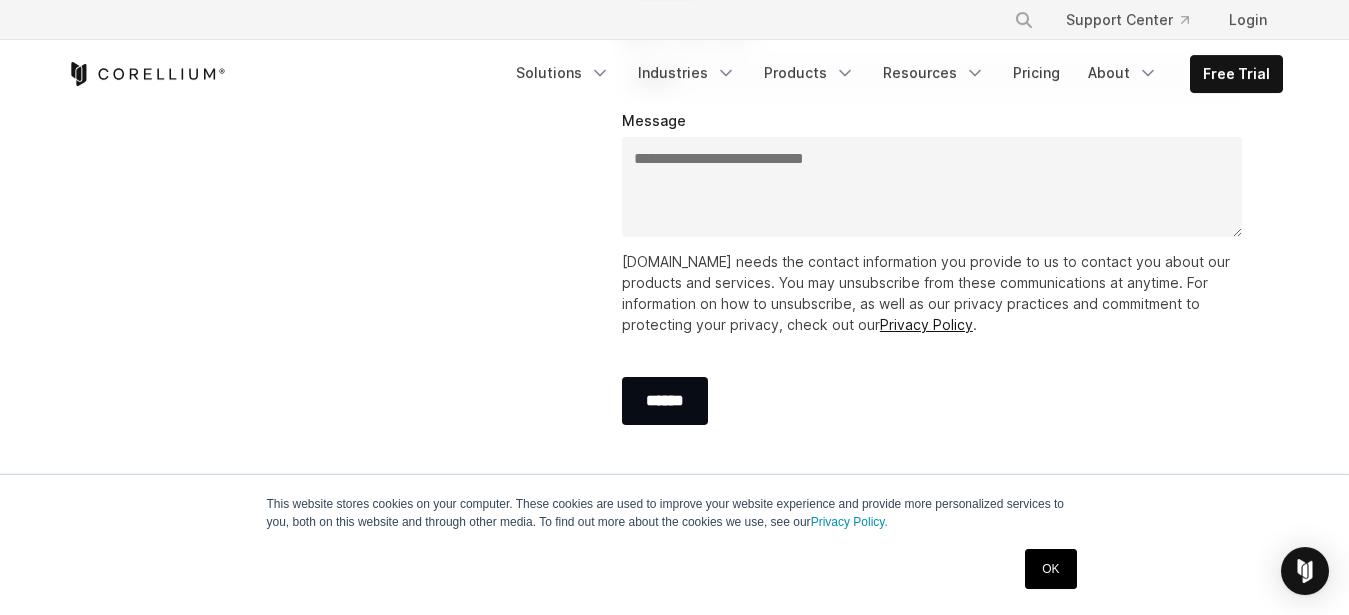 scroll, scrollTop: 757, scrollLeft: 0, axis: vertical 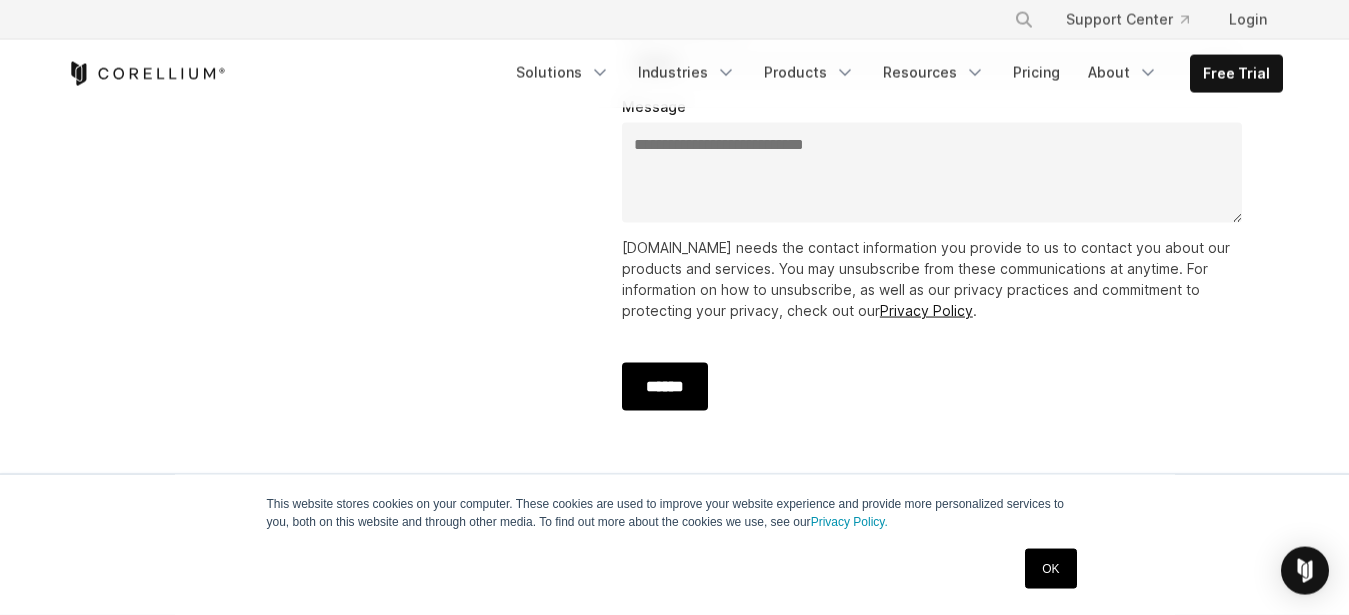 type on "**********" 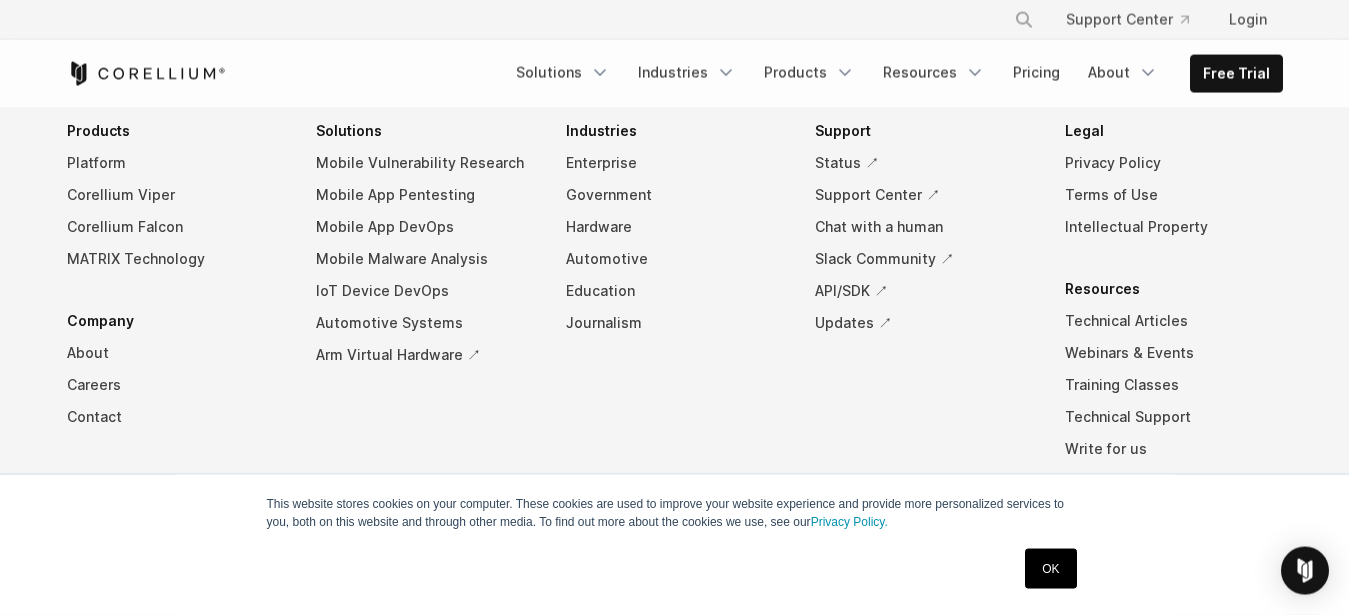 click on "OK" at bounding box center (1050, 569) 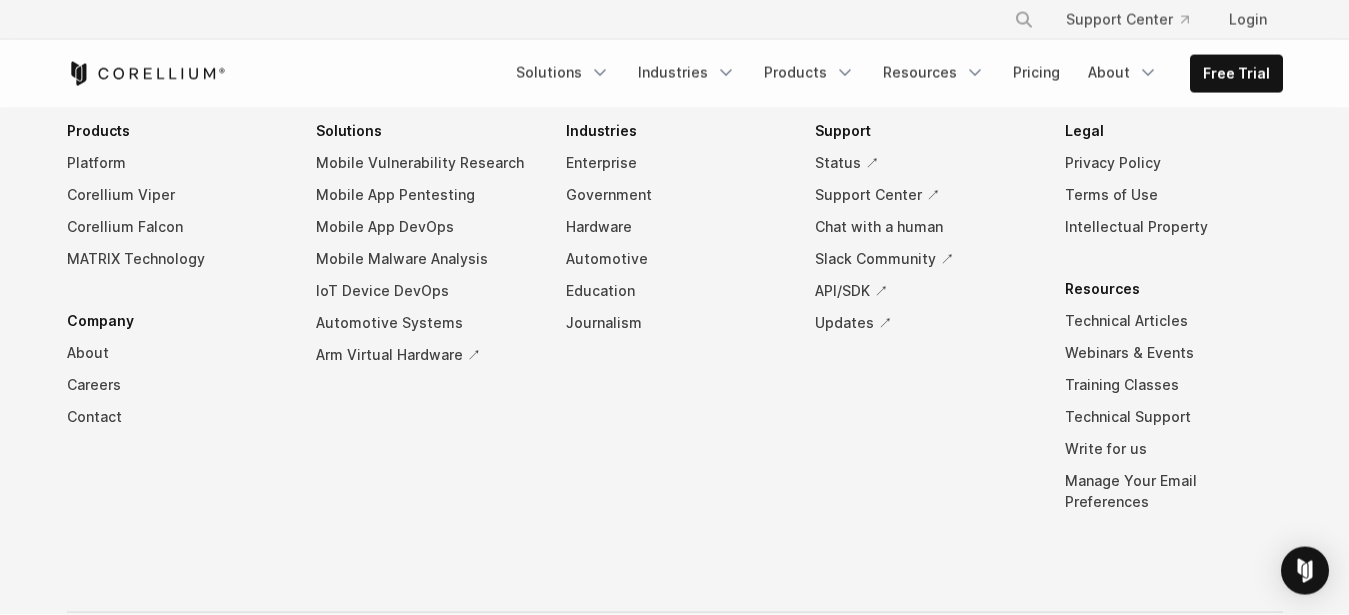 click on "Products
Platform
Corellium Viper
Corellium Falcon
MATRIX Technology
Company
About
Careers
Contact
Solutions
Mobile Vulnerability Research
Mobile App Pentesting
Mobile App DevOps
Mobile Malware Analysis
IoT Device DevOps
Automotive Systems
Arm Virtual Hardware ↗
Industries
Enterprise
Government
Hardware
Automotive
Education
Journalism
Support
Status ↗
Support Center ↗
Chat with a human
Slack Community ↗
API/SDK ↗
Updates ↗
Legal
Privacy Policy
Terms of Use
Intellectual Property
Resources
Technical Articles
Webinars & Events
Training Classes" at bounding box center [675, 331] 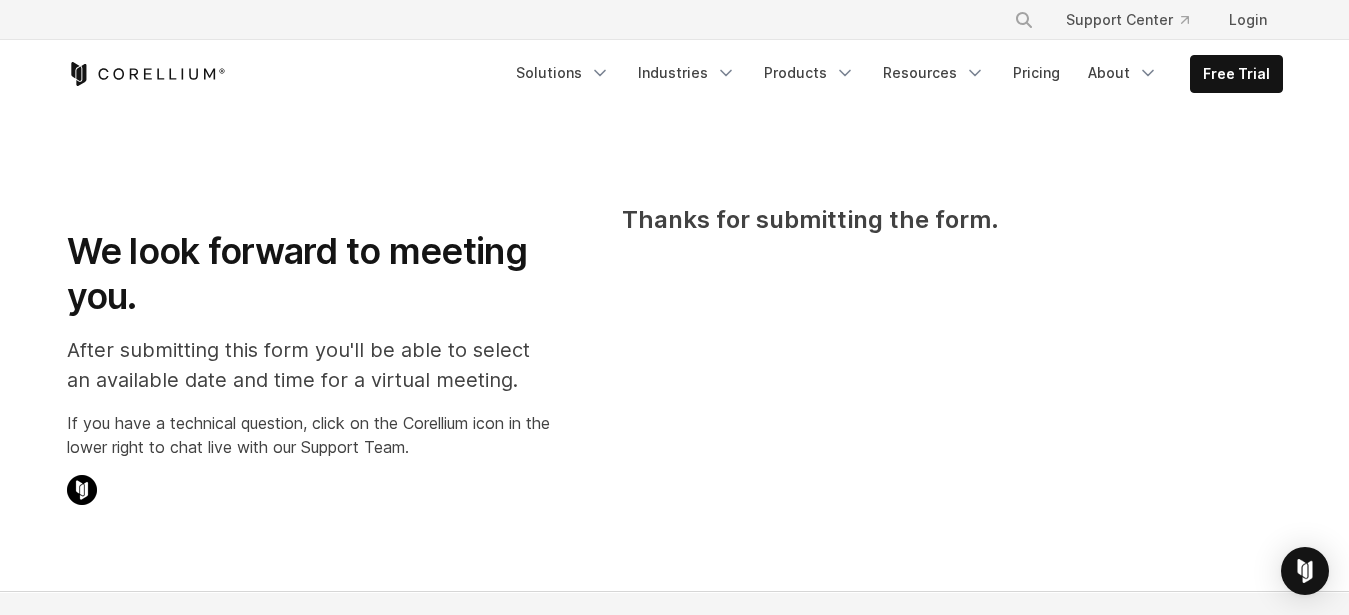 scroll, scrollTop: 854, scrollLeft: 0, axis: vertical 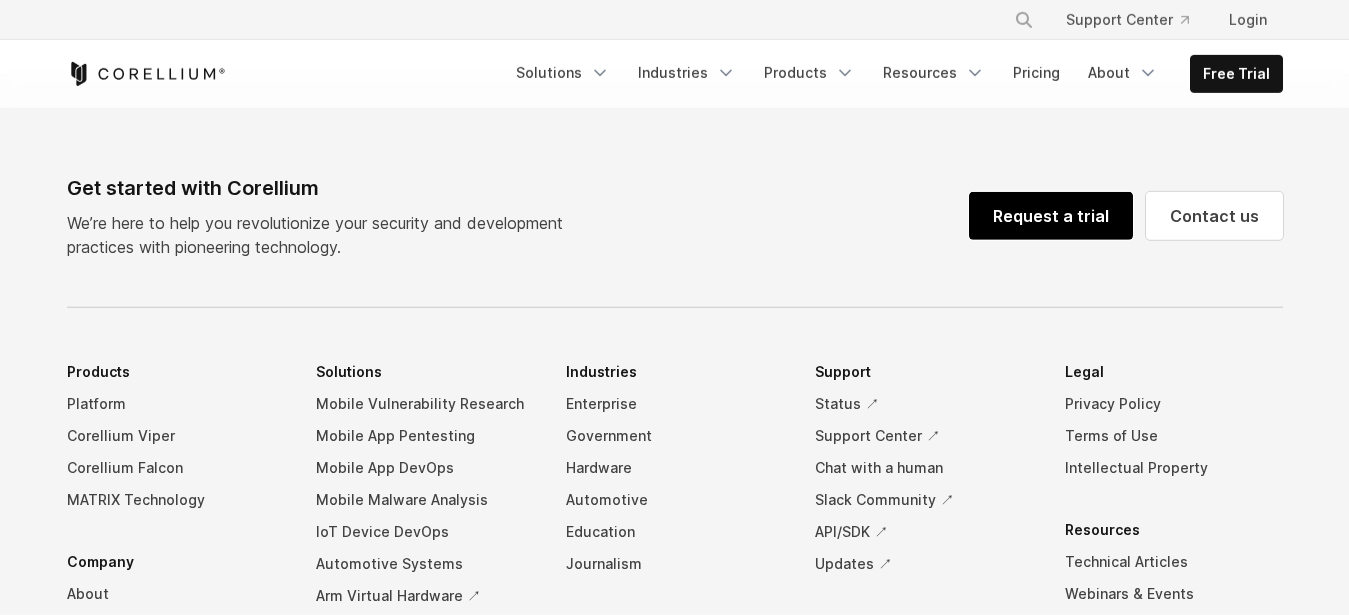 click on "Request a trial" at bounding box center (1051, 216) 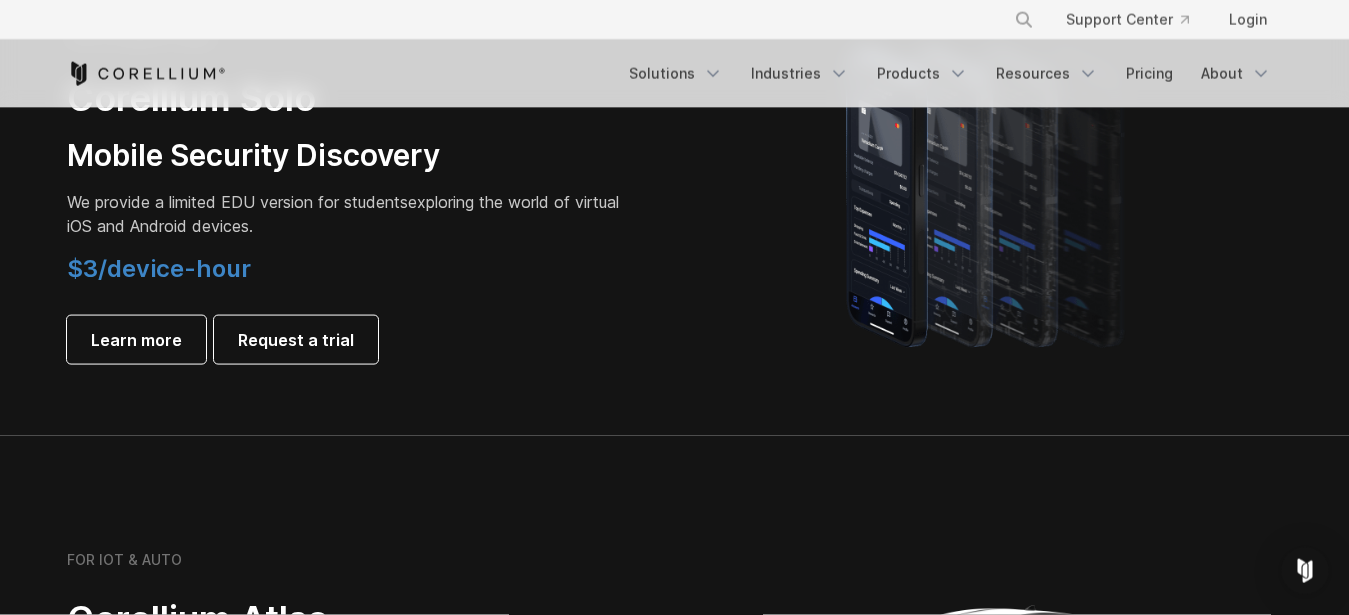 scroll, scrollTop: 1514, scrollLeft: 0, axis: vertical 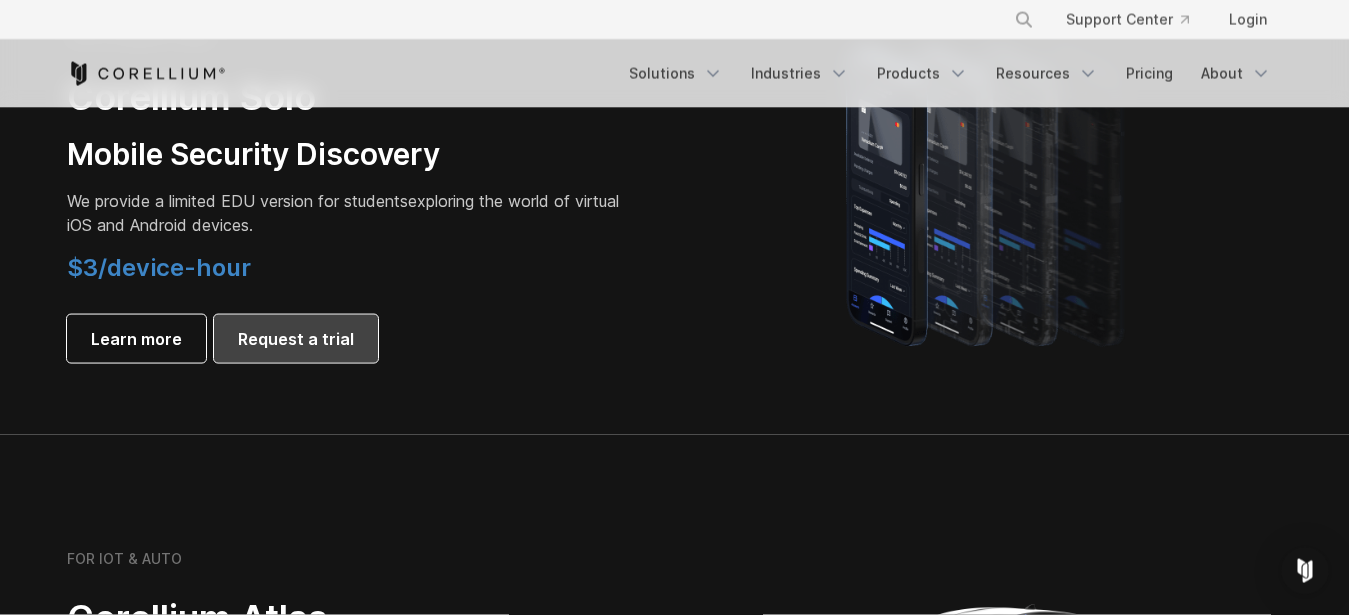 click on "Request a trial" at bounding box center [296, 339] 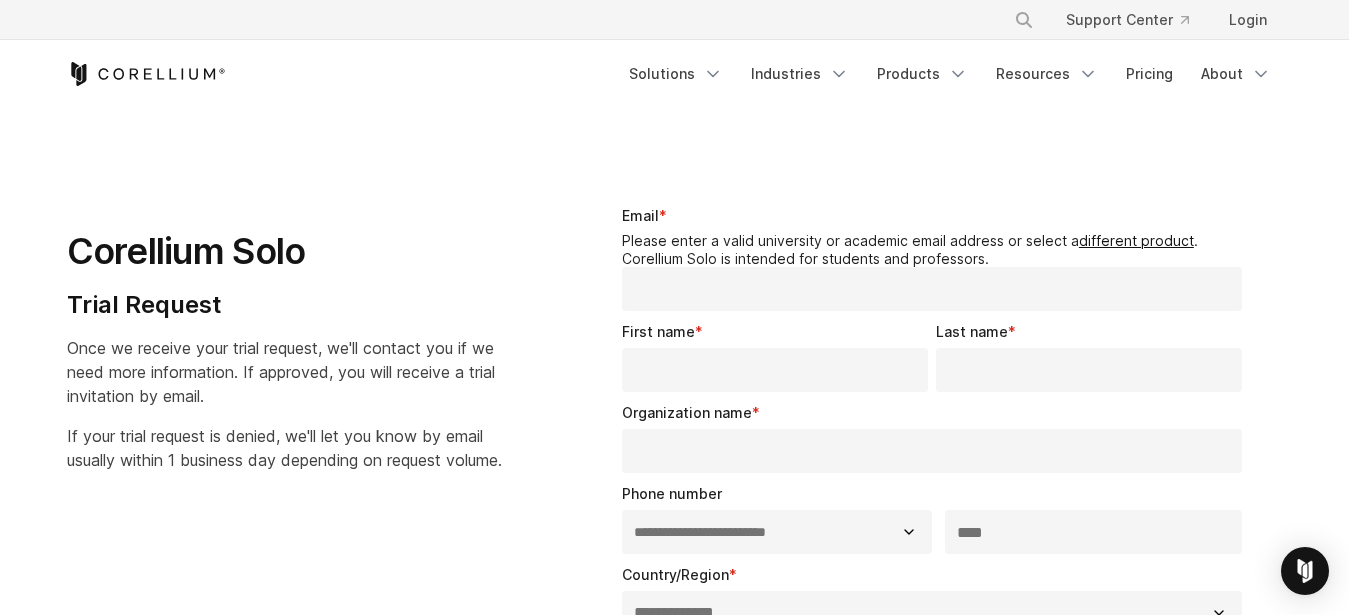 select on "**" 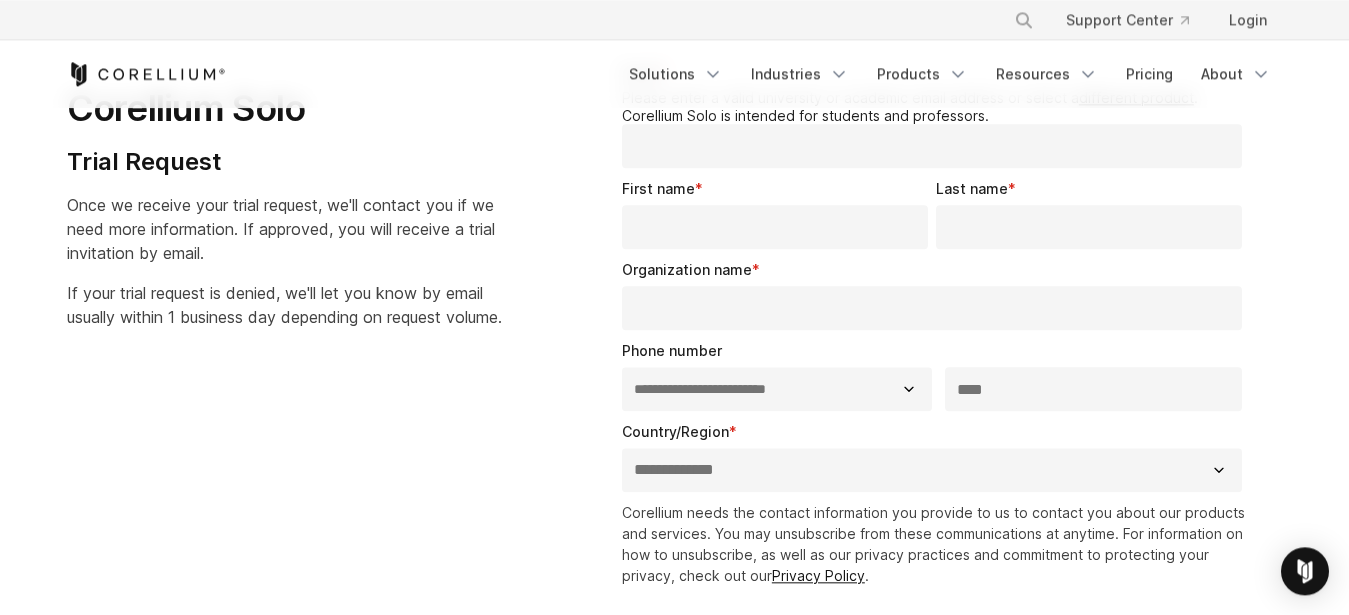 scroll, scrollTop: 40, scrollLeft: 0, axis: vertical 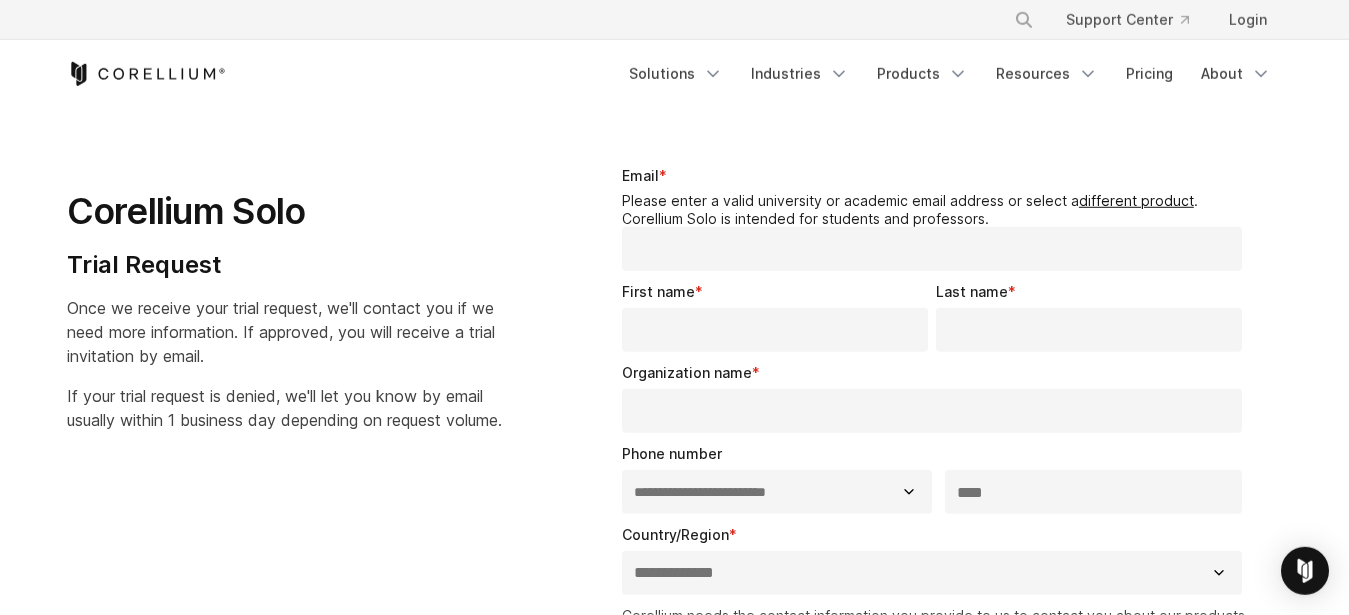 click on "Email *" at bounding box center [932, 249] 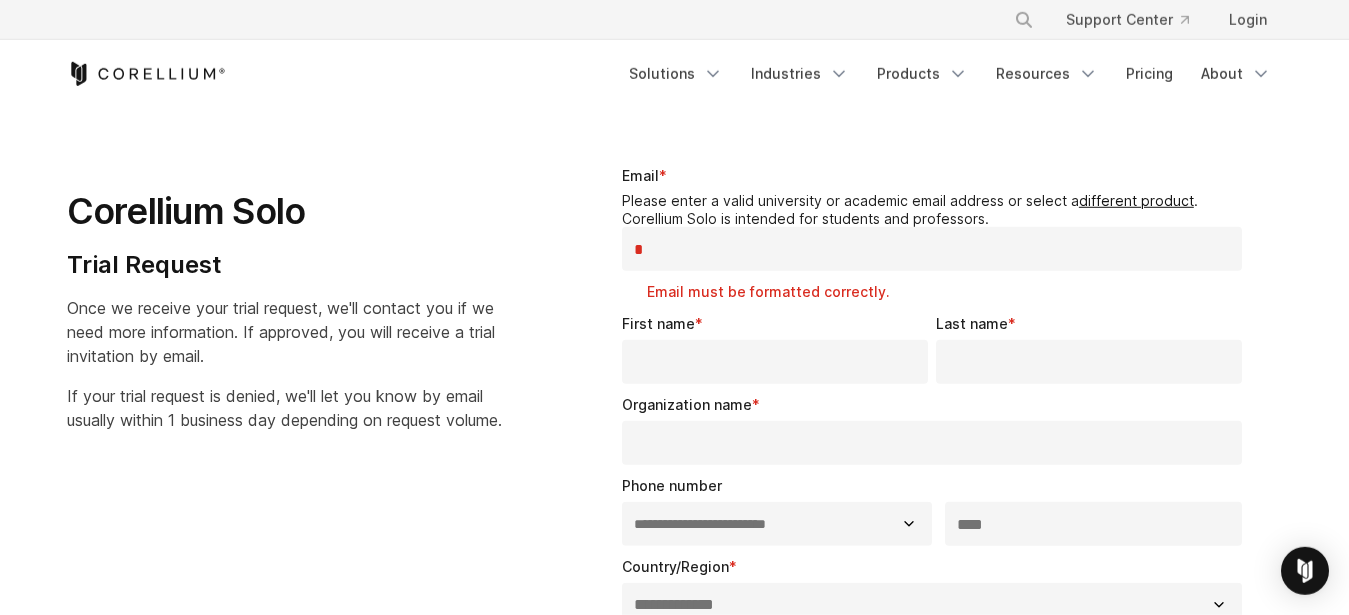 type 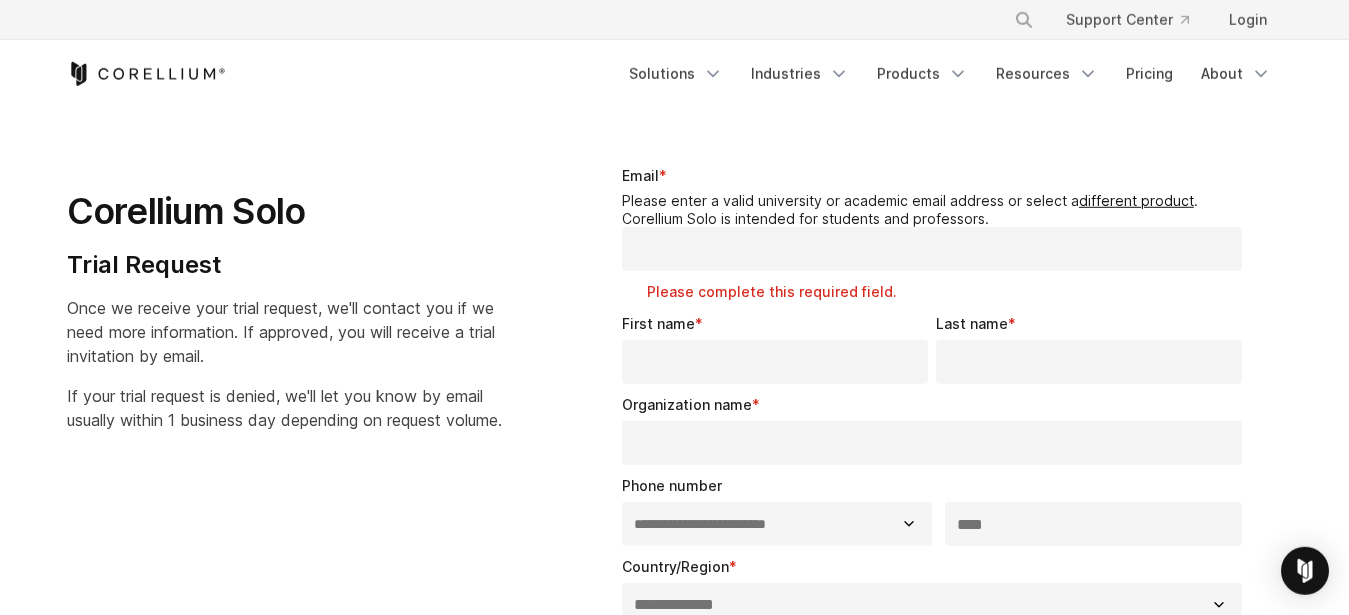 click on "First name *" at bounding box center (775, 362) 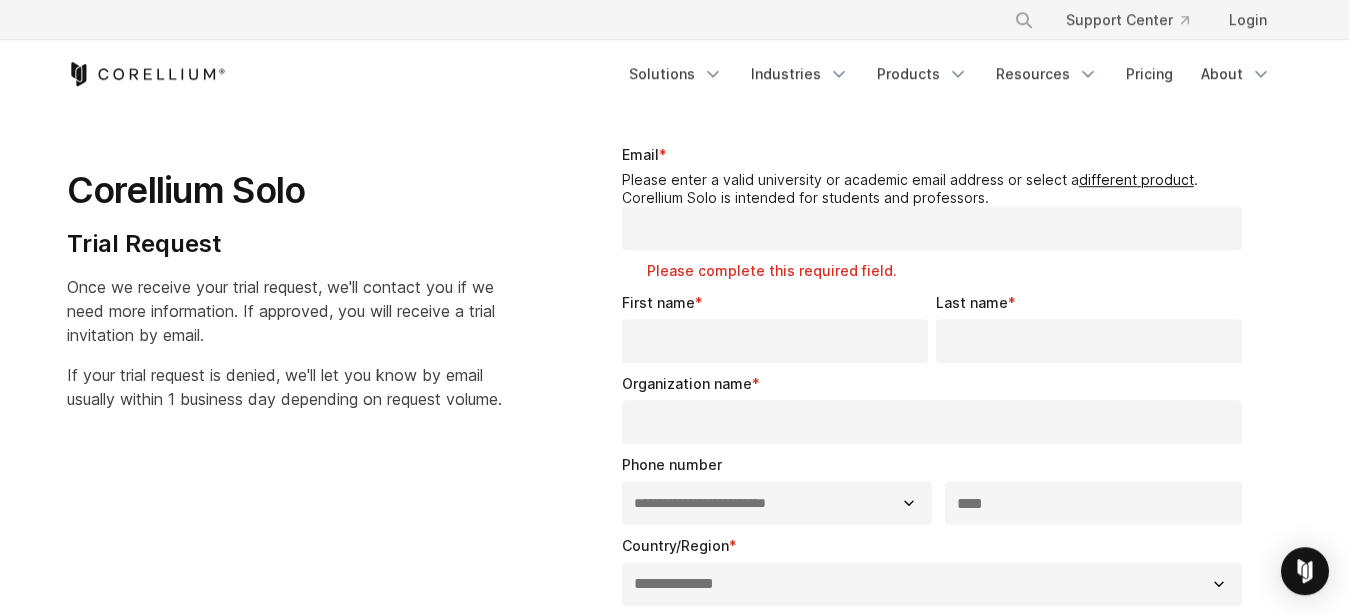 scroll, scrollTop: 60, scrollLeft: 0, axis: vertical 